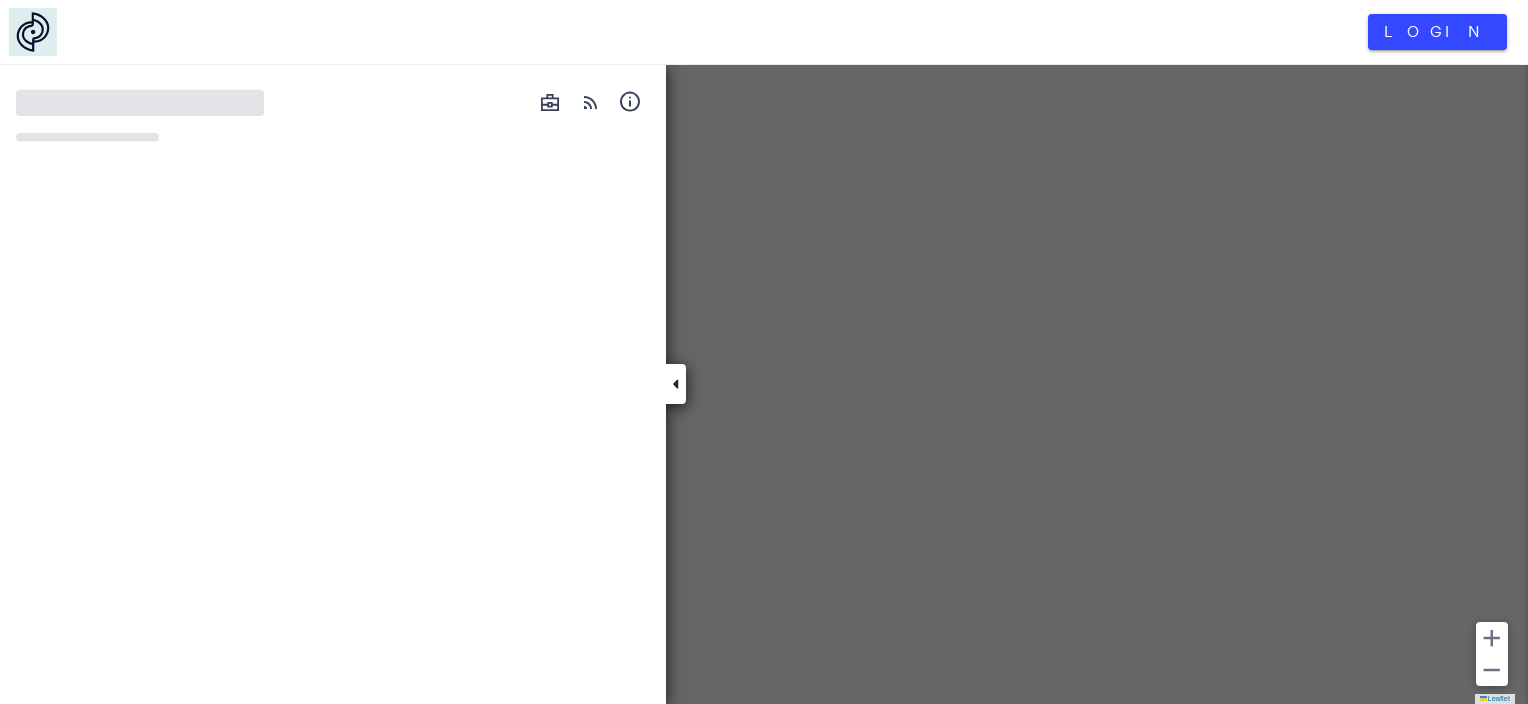 scroll, scrollTop: 0, scrollLeft: 0, axis: both 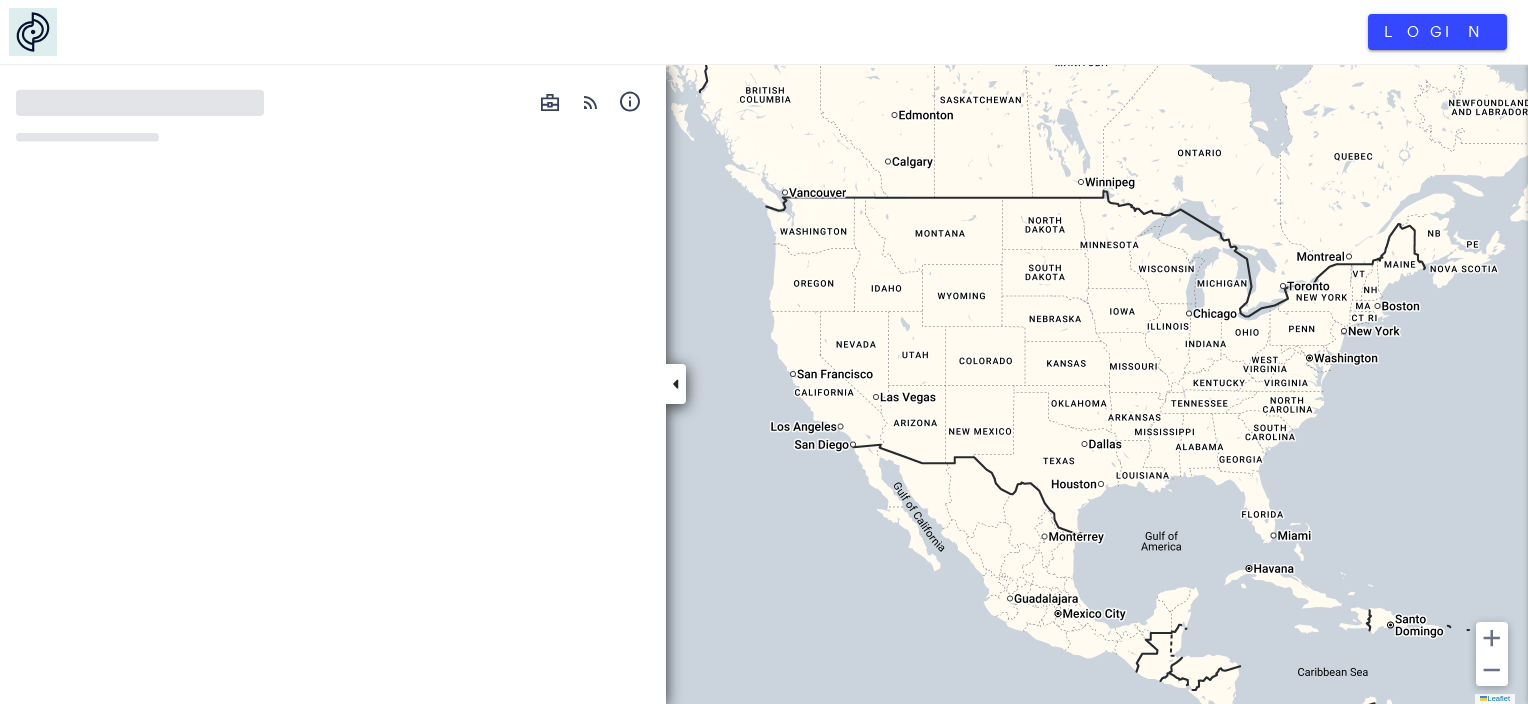click 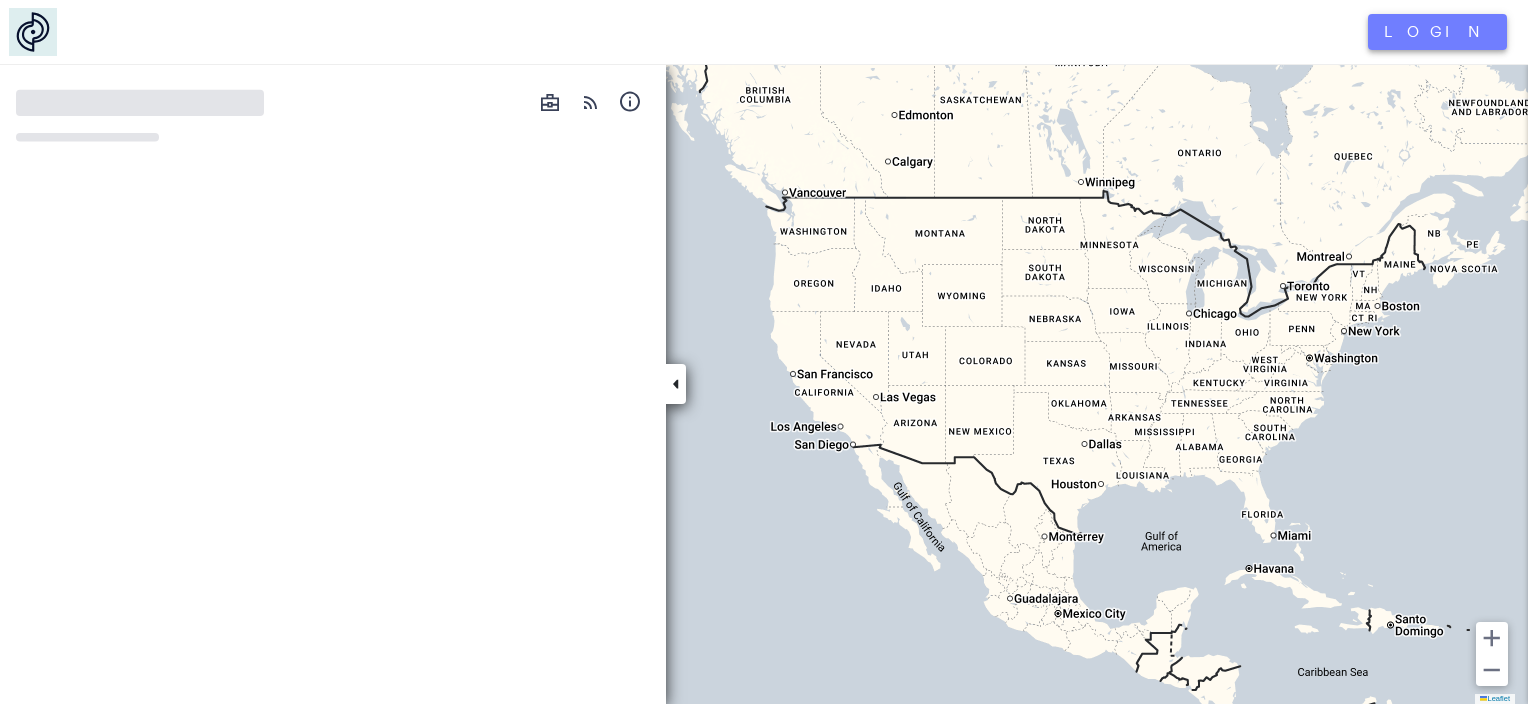 click on "Login" at bounding box center (1437, 32) 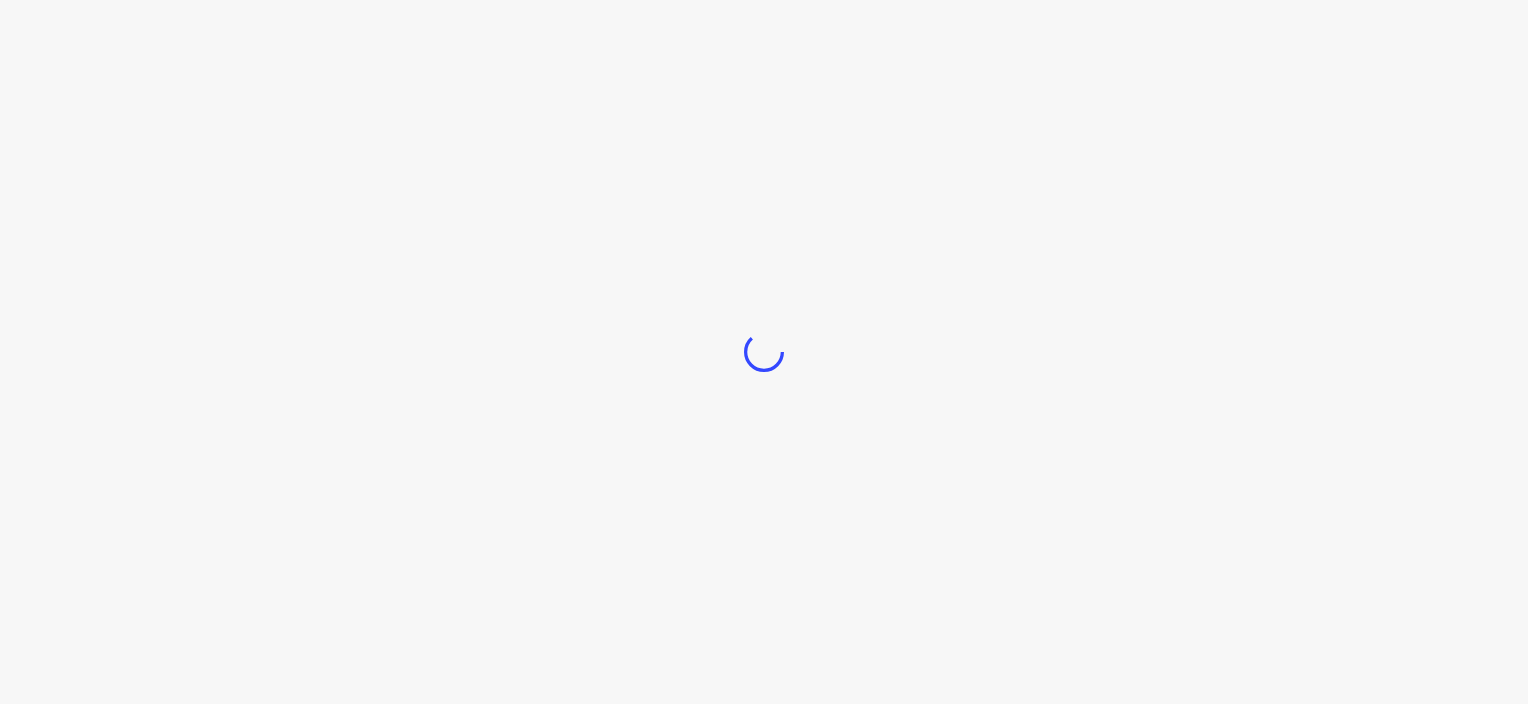 scroll, scrollTop: 0, scrollLeft: 0, axis: both 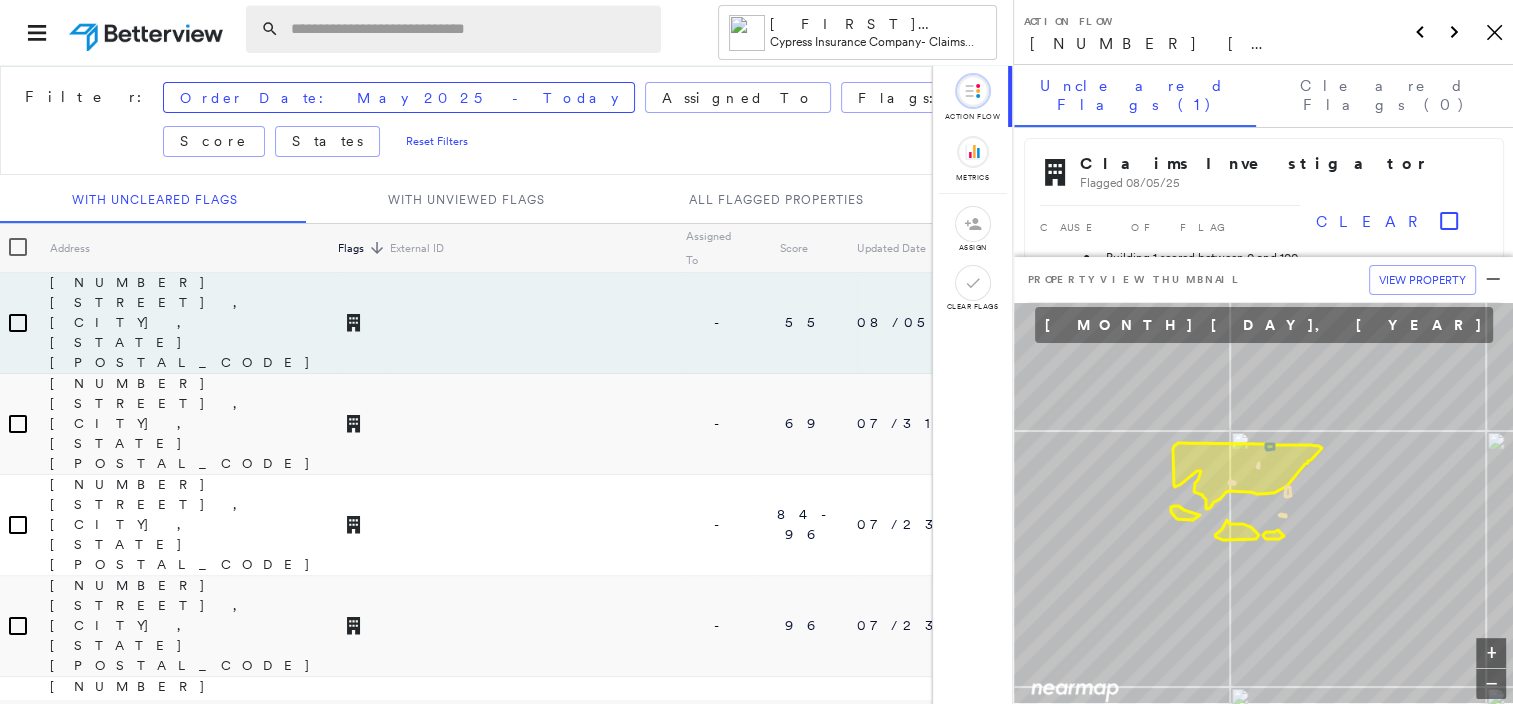 click at bounding box center (470, 29) 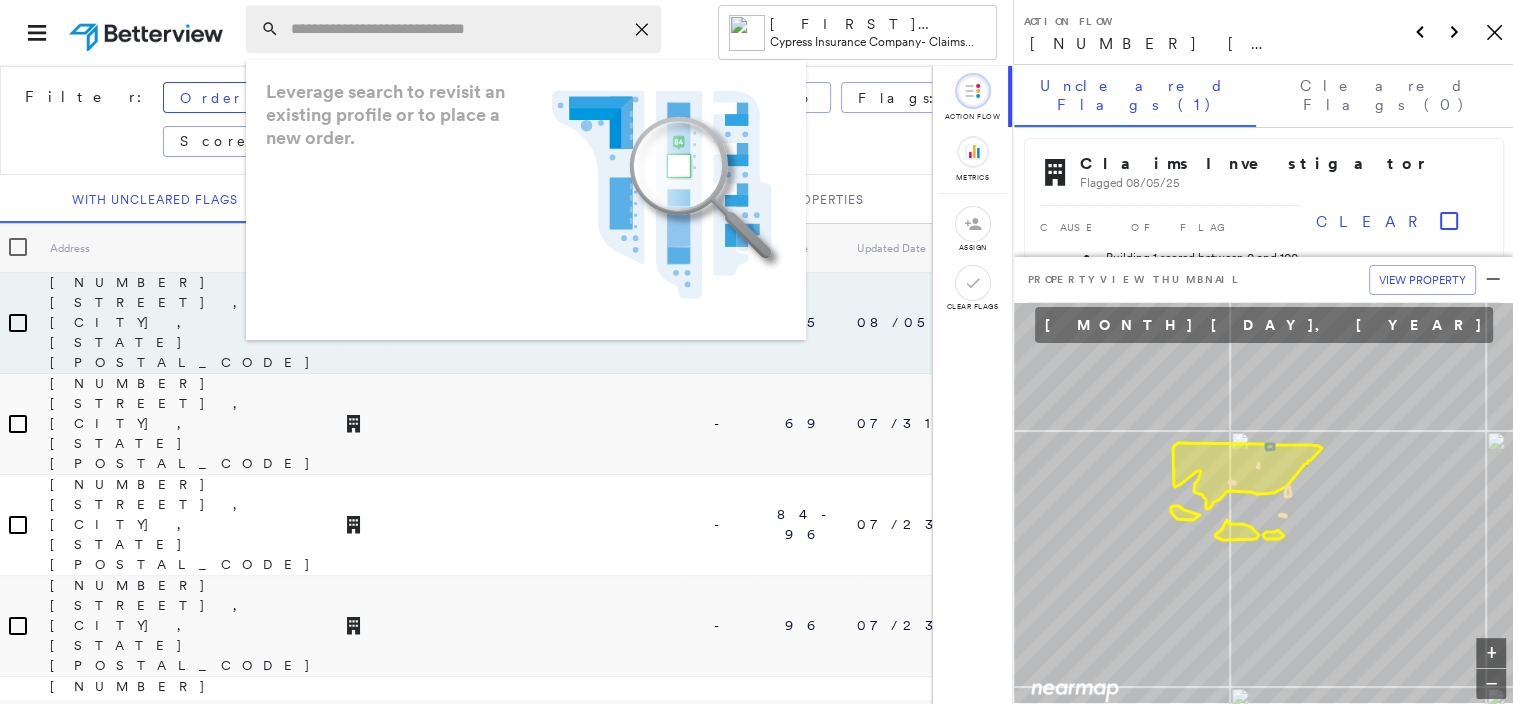 click at bounding box center (457, 29) 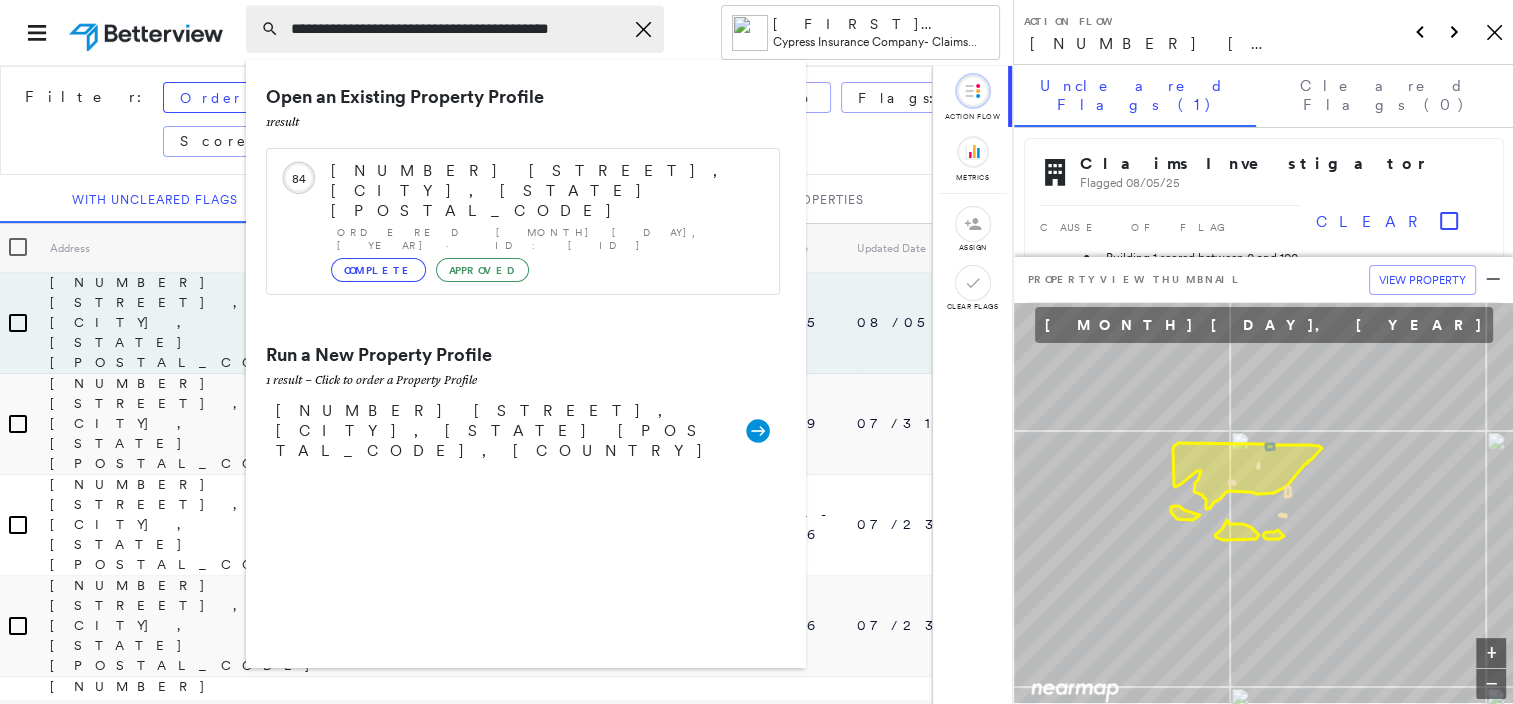 scroll, scrollTop: 0, scrollLeft: 21, axis: horizontal 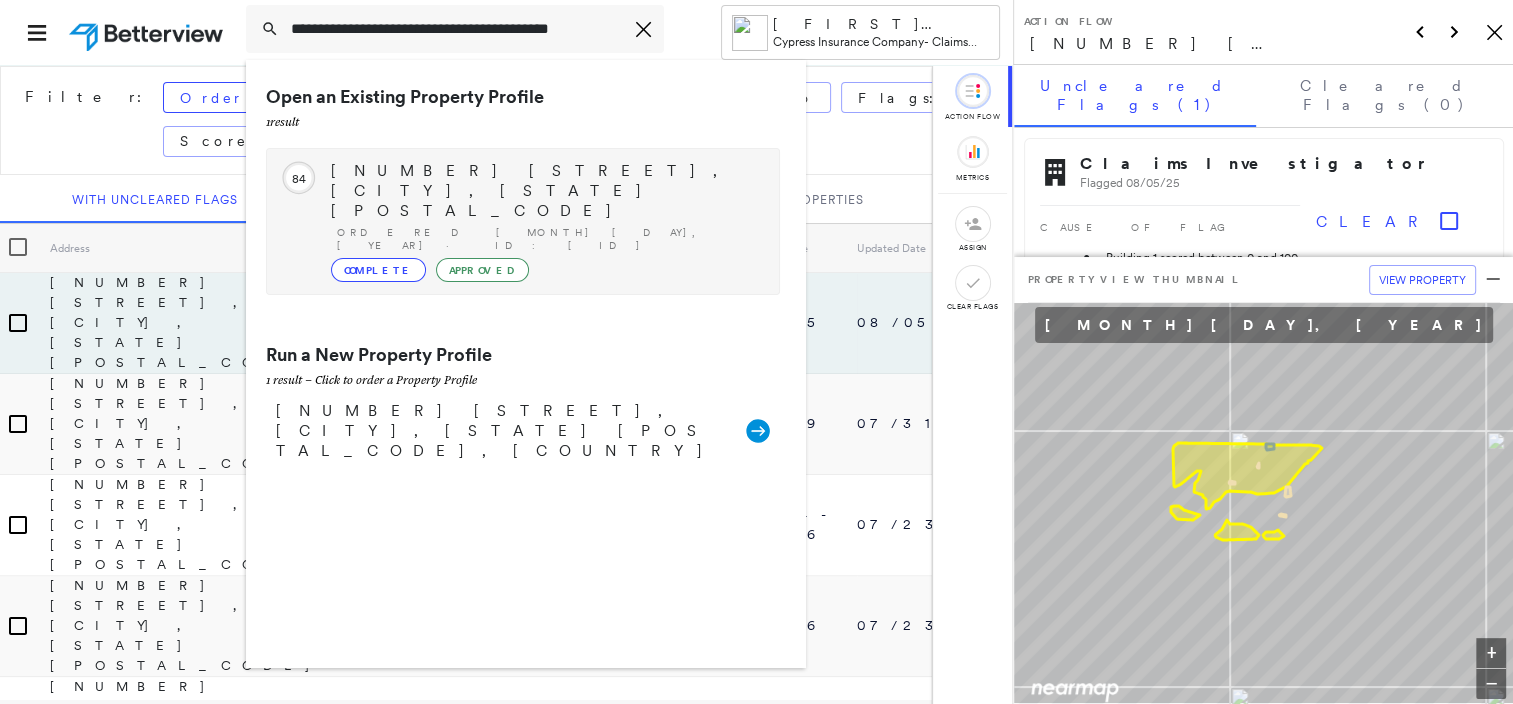 type on "**********" 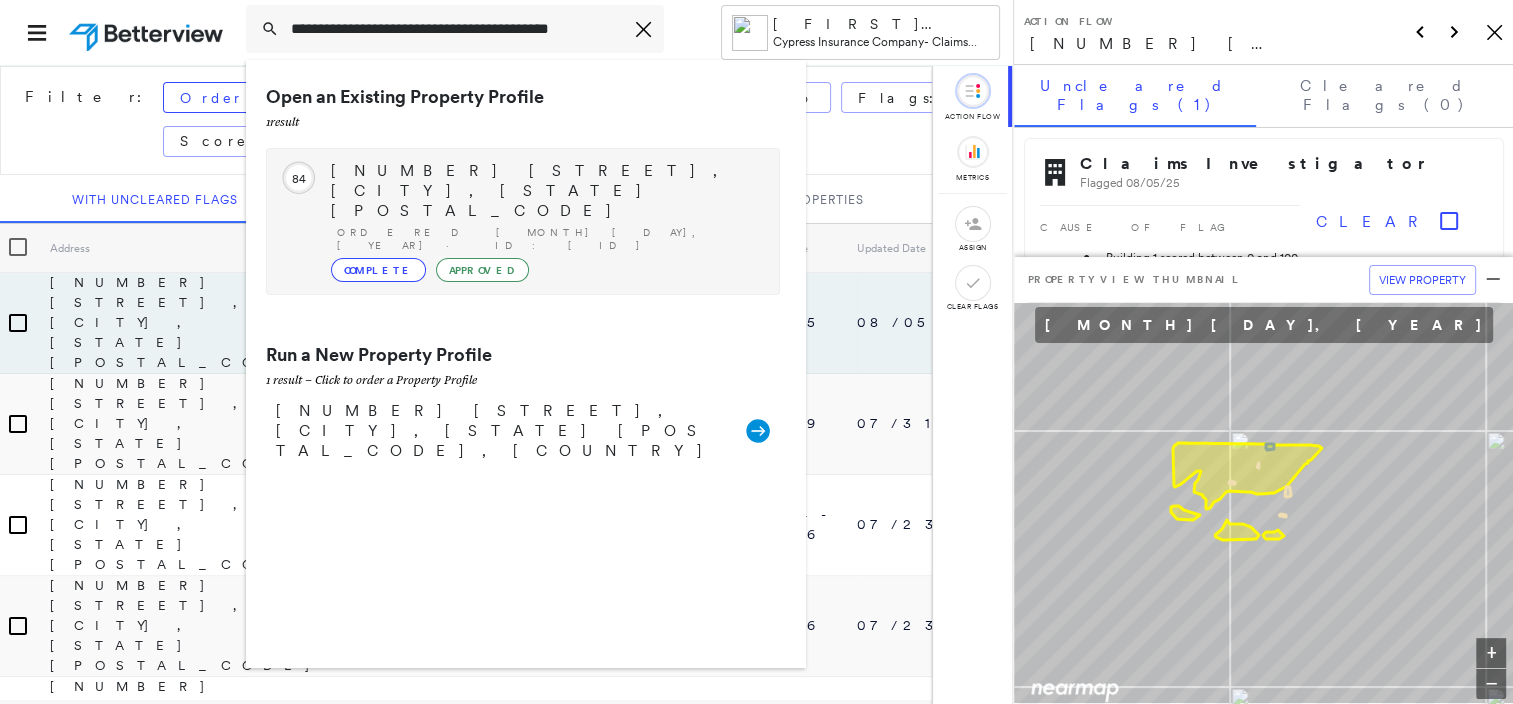 click on "6953 ROCKY CANYON WAY, TAMPA, FL 33625" at bounding box center [545, 191] 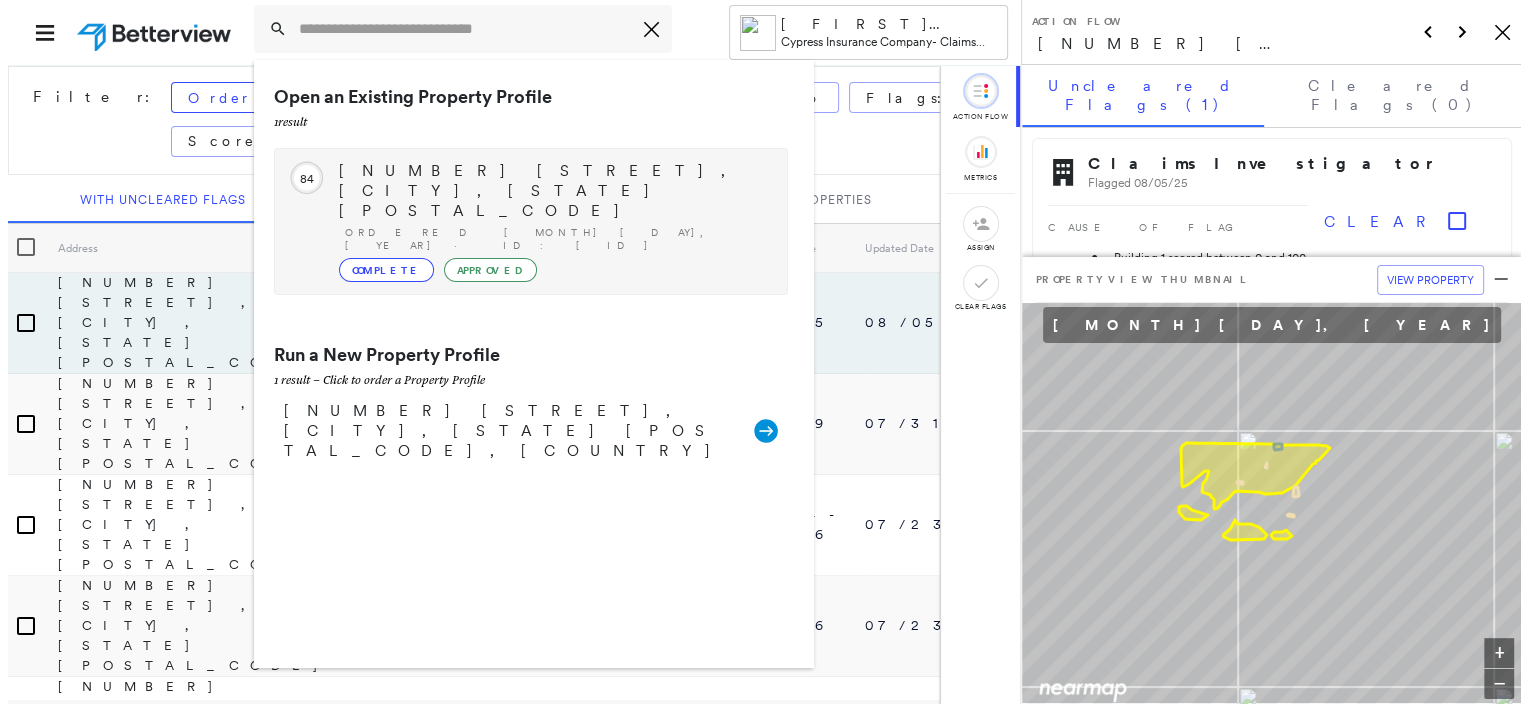 scroll, scrollTop: 0, scrollLeft: 0, axis: both 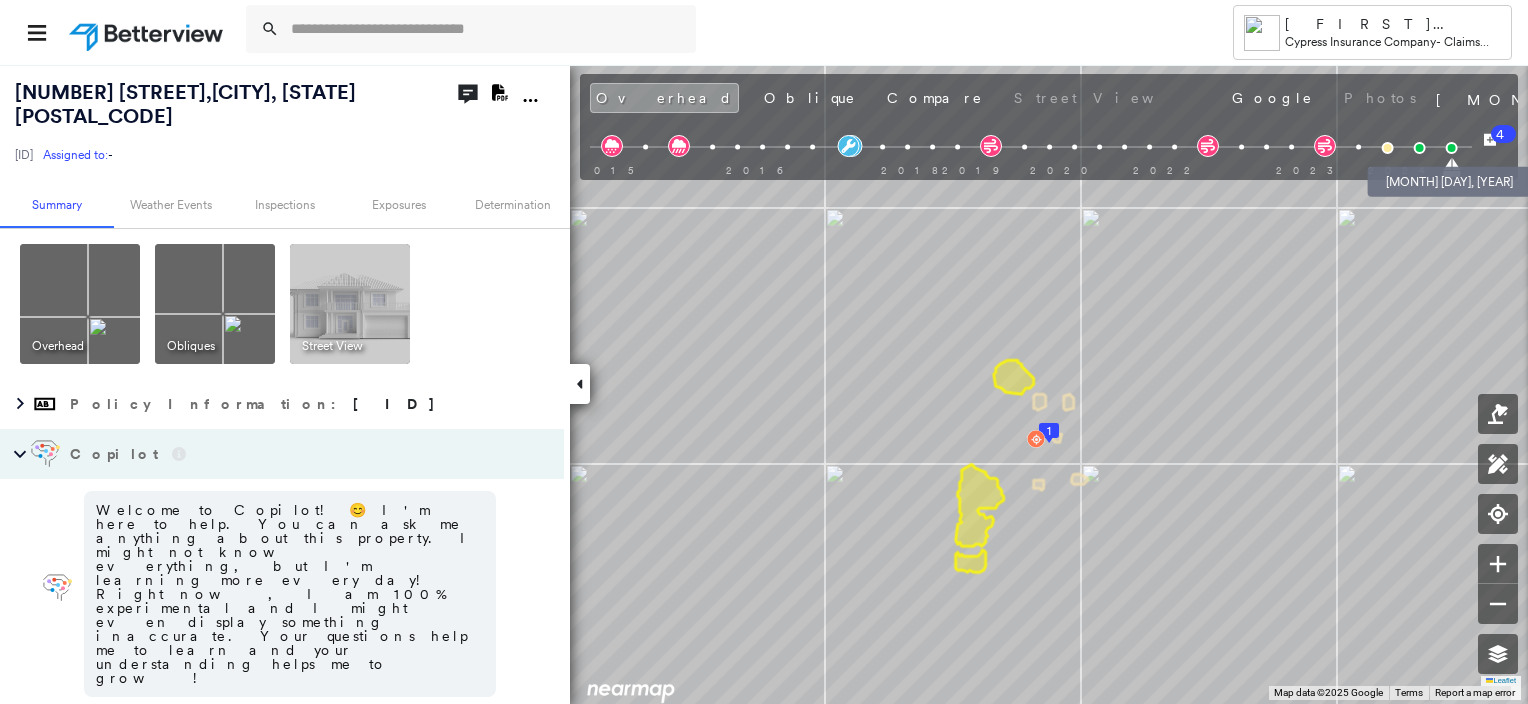 click at bounding box center [1419, 148] 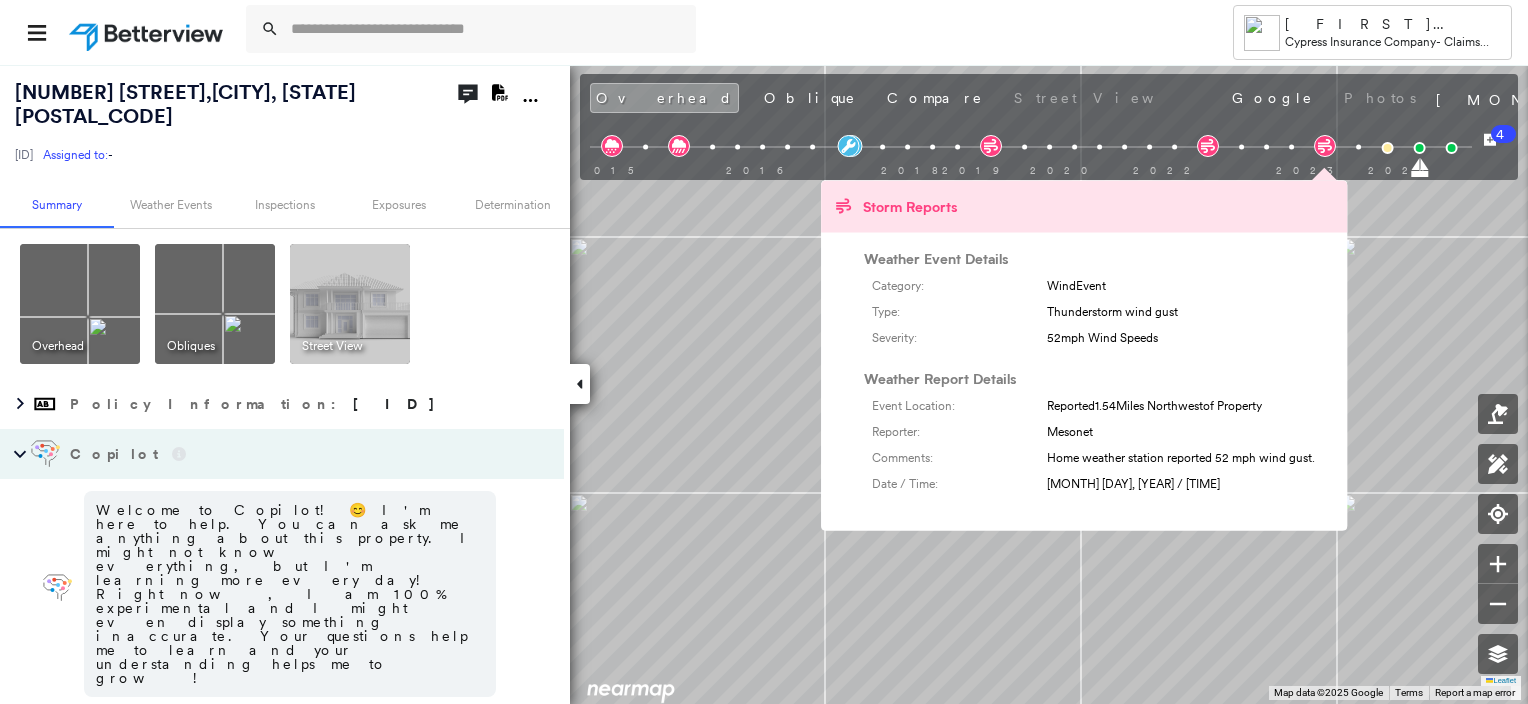 click 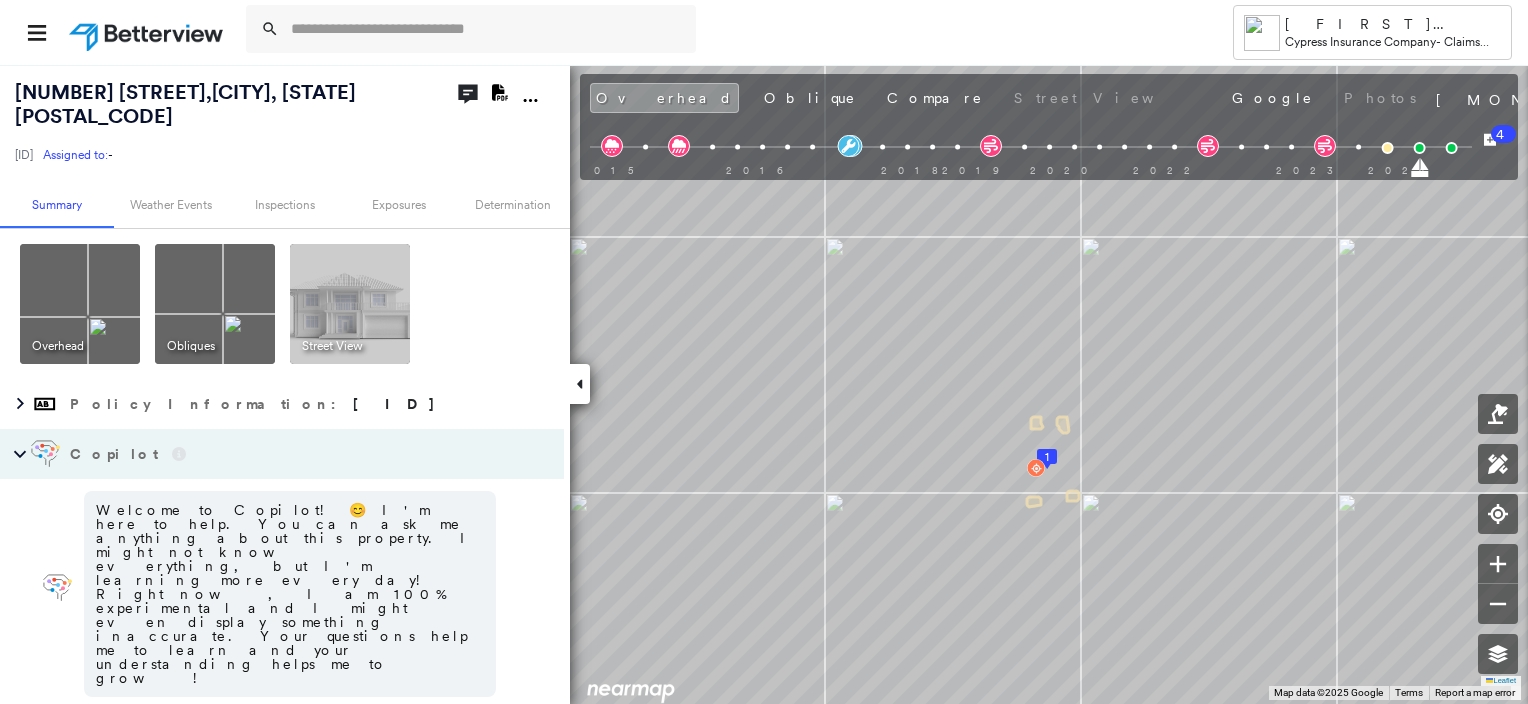 click 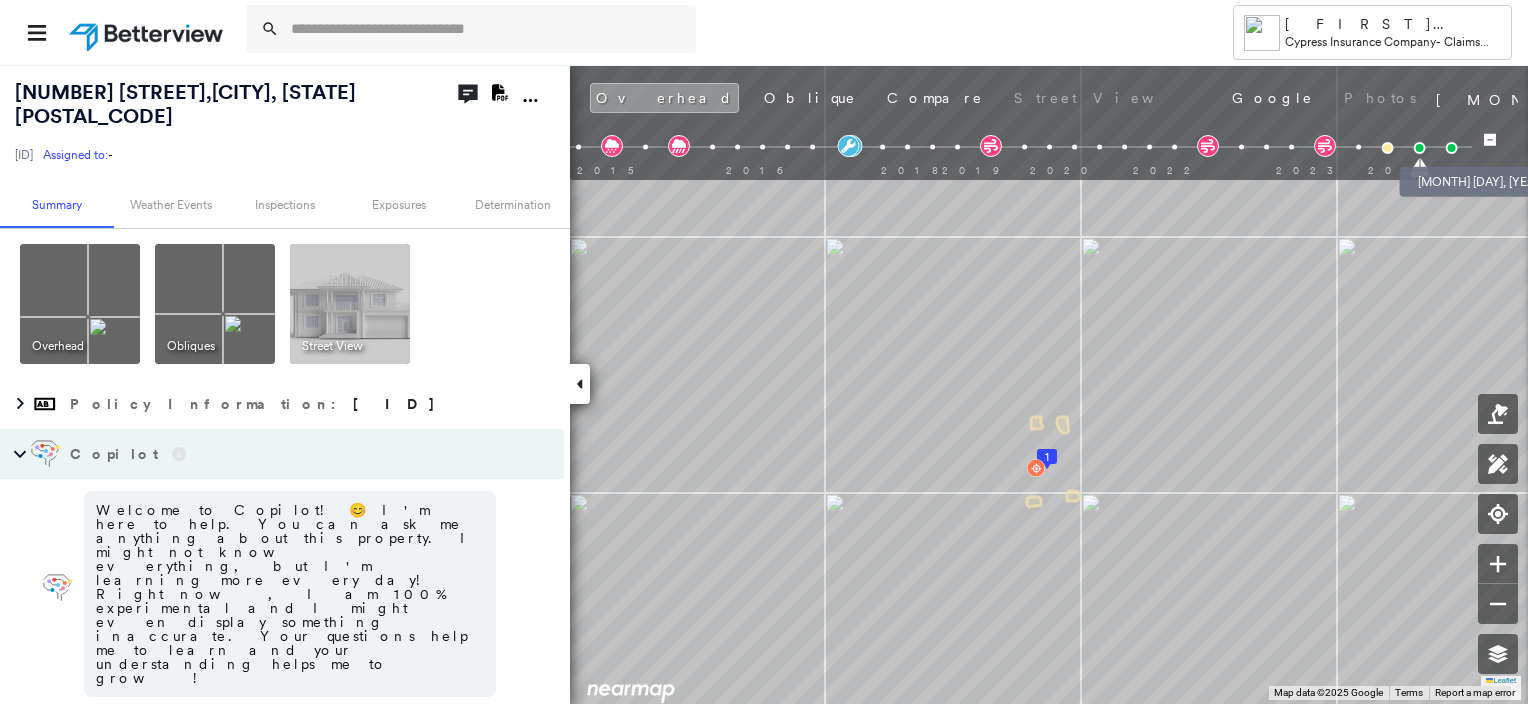 click at bounding box center [1451, 148] 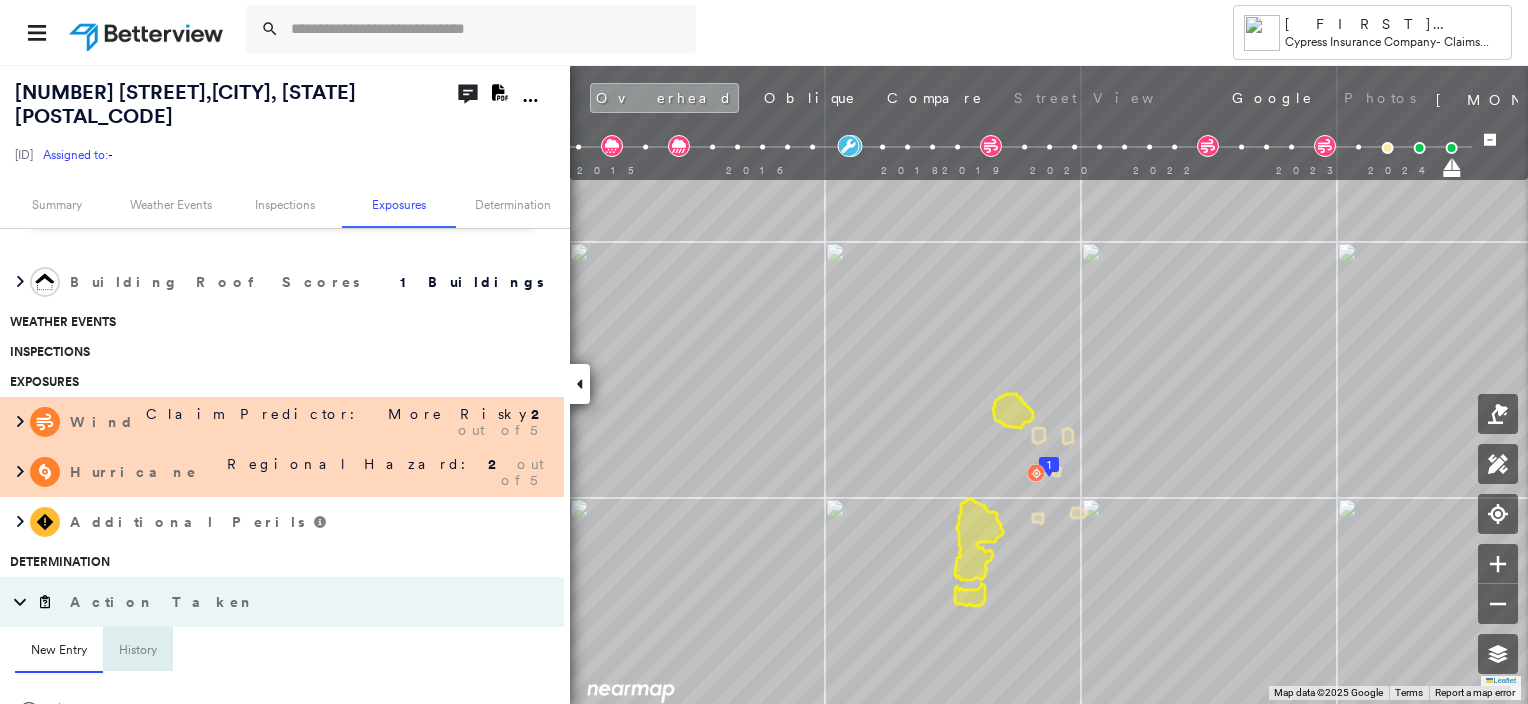 scroll, scrollTop: 492, scrollLeft: 0, axis: vertical 